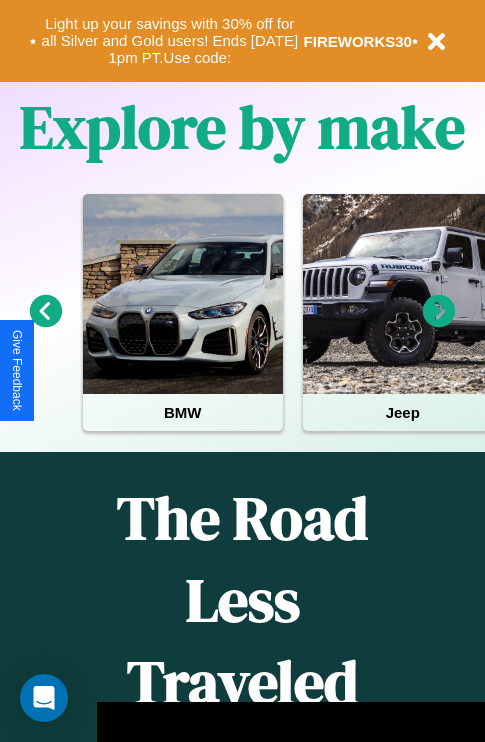 scroll, scrollTop: 2423, scrollLeft: 0, axis: vertical 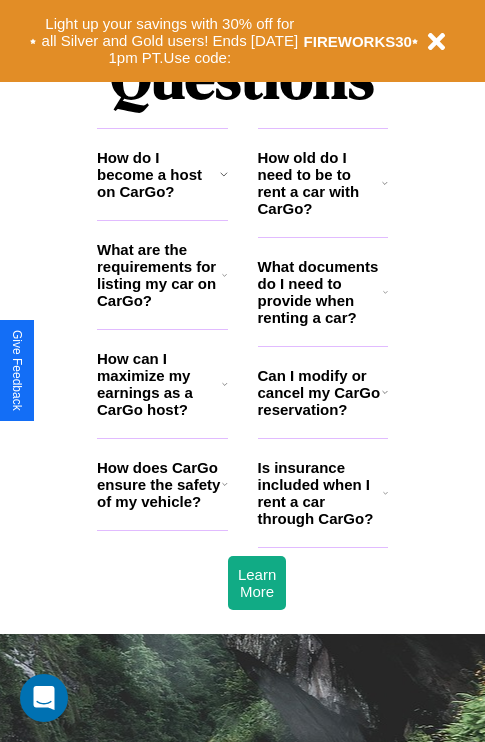 click on "How does CarGo ensure the safety of my vehicle?" at bounding box center (159, 484) 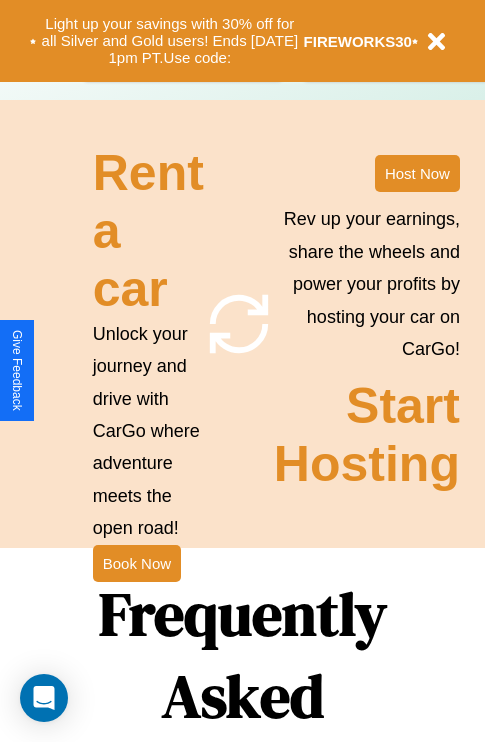 scroll, scrollTop: 1558, scrollLeft: 0, axis: vertical 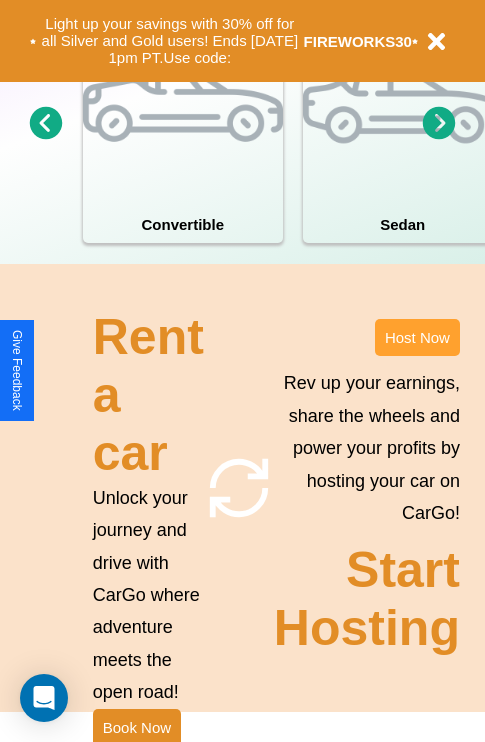 click on "Host Now" at bounding box center [417, 337] 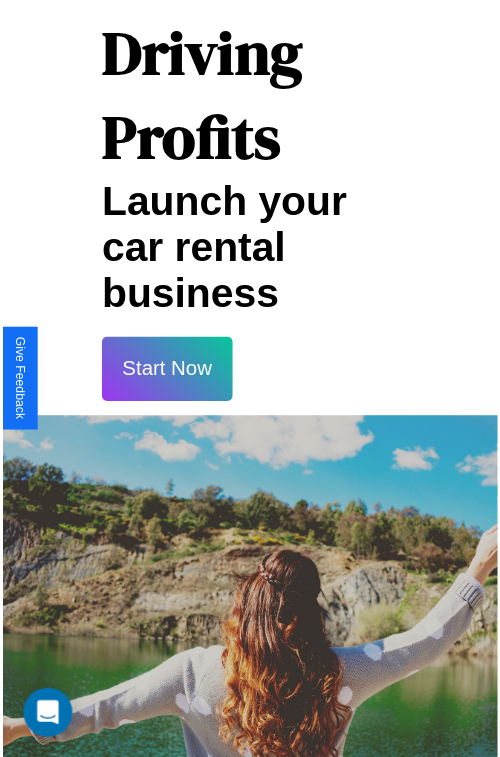 scroll, scrollTop: 35, scrollLeft: 0, axis: vertical 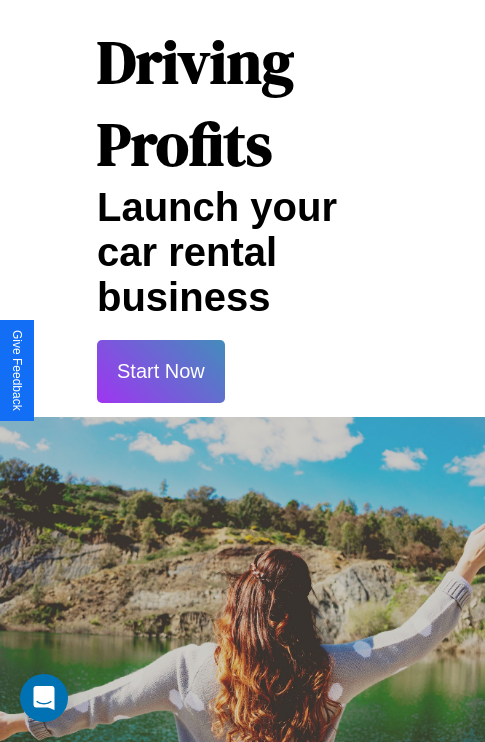 click on "Start Now" at bounding box center (161, 371) 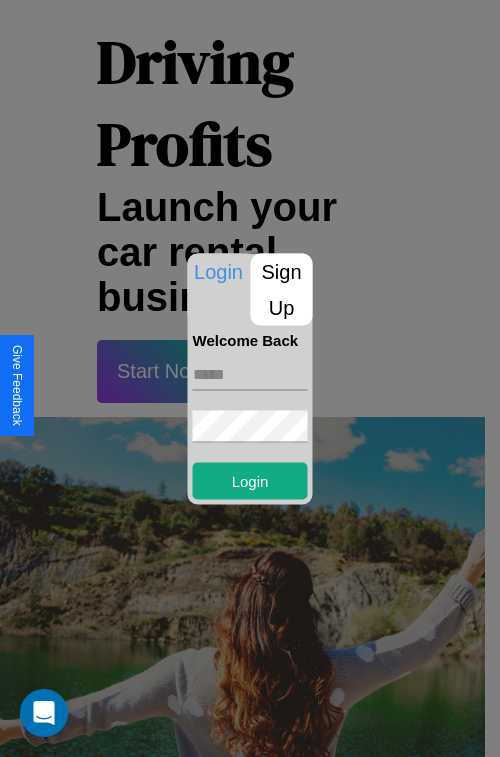 click on "Sign Up" at bounding box center (282, 289) 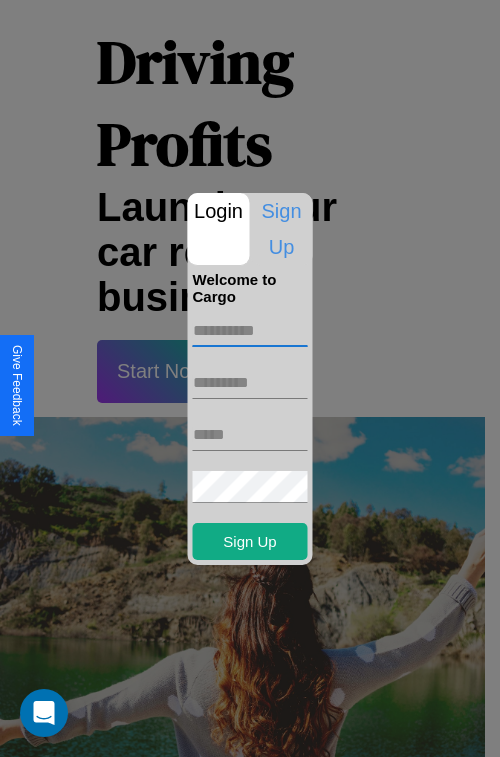 click at bounding box center [250, 331] 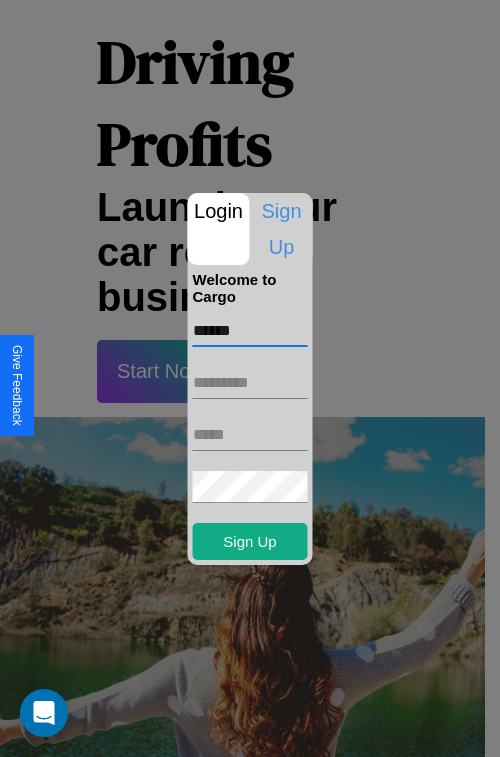 type on "******" 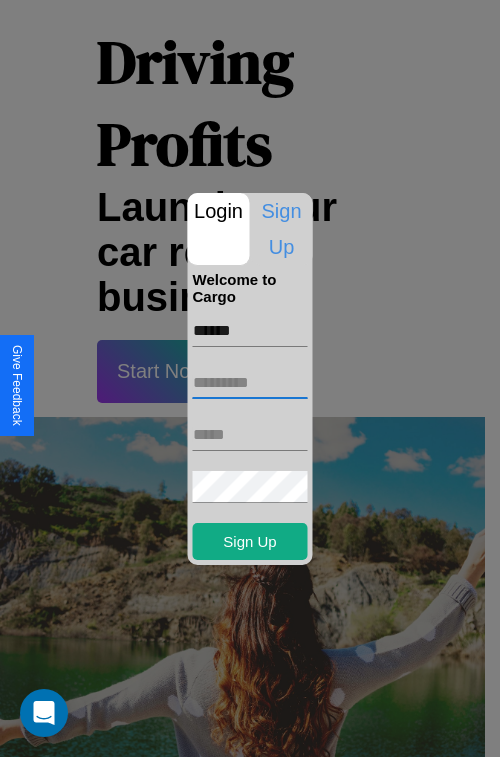 click at bounding box center [250, 383] 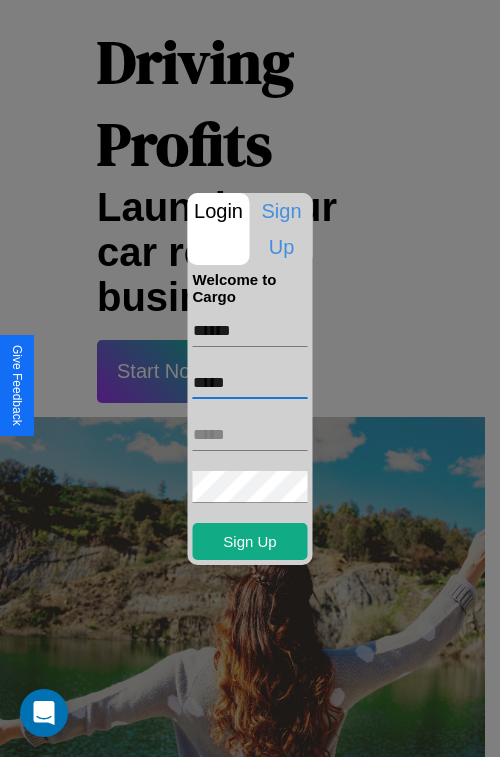 type on "*****" 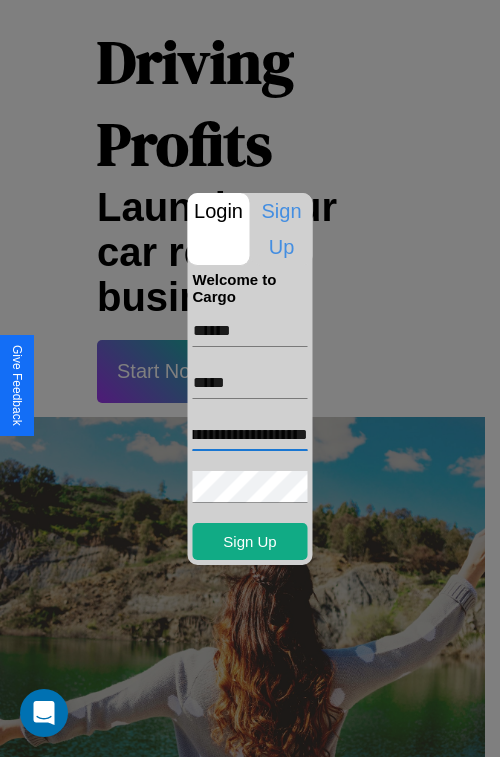 scroll, scrollTop: 0, scrollLeft: 64, axis: horizontal 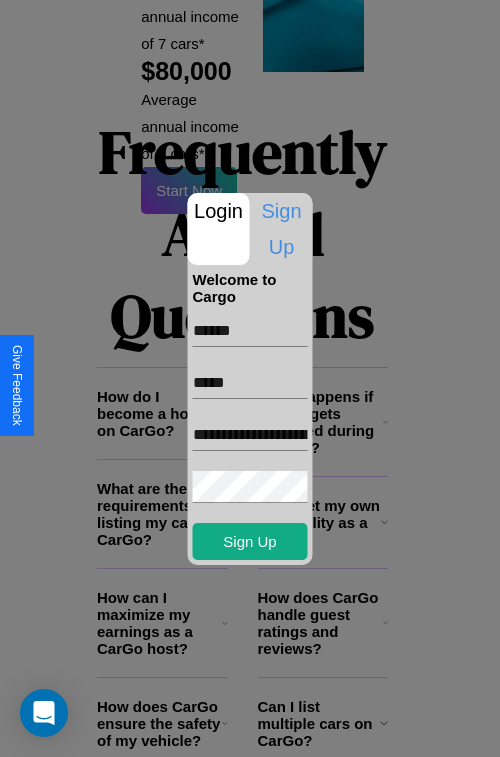 click at bounding box center (250, 378) 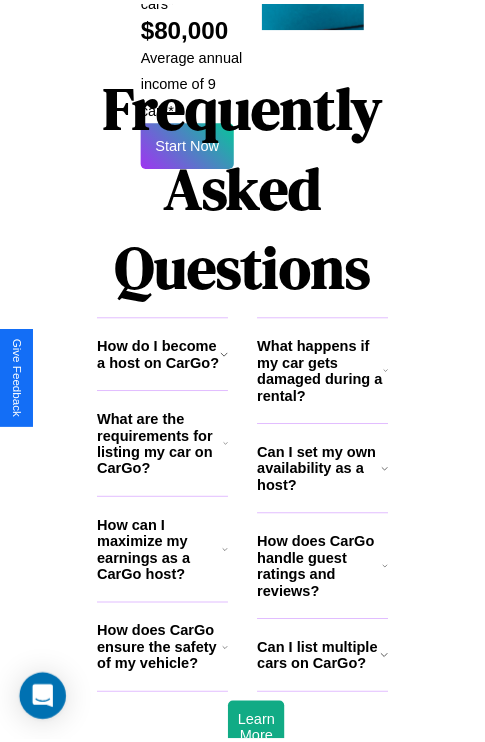 scroll, scrollTop: 28, scrollLeft: 0, axis: vertical 